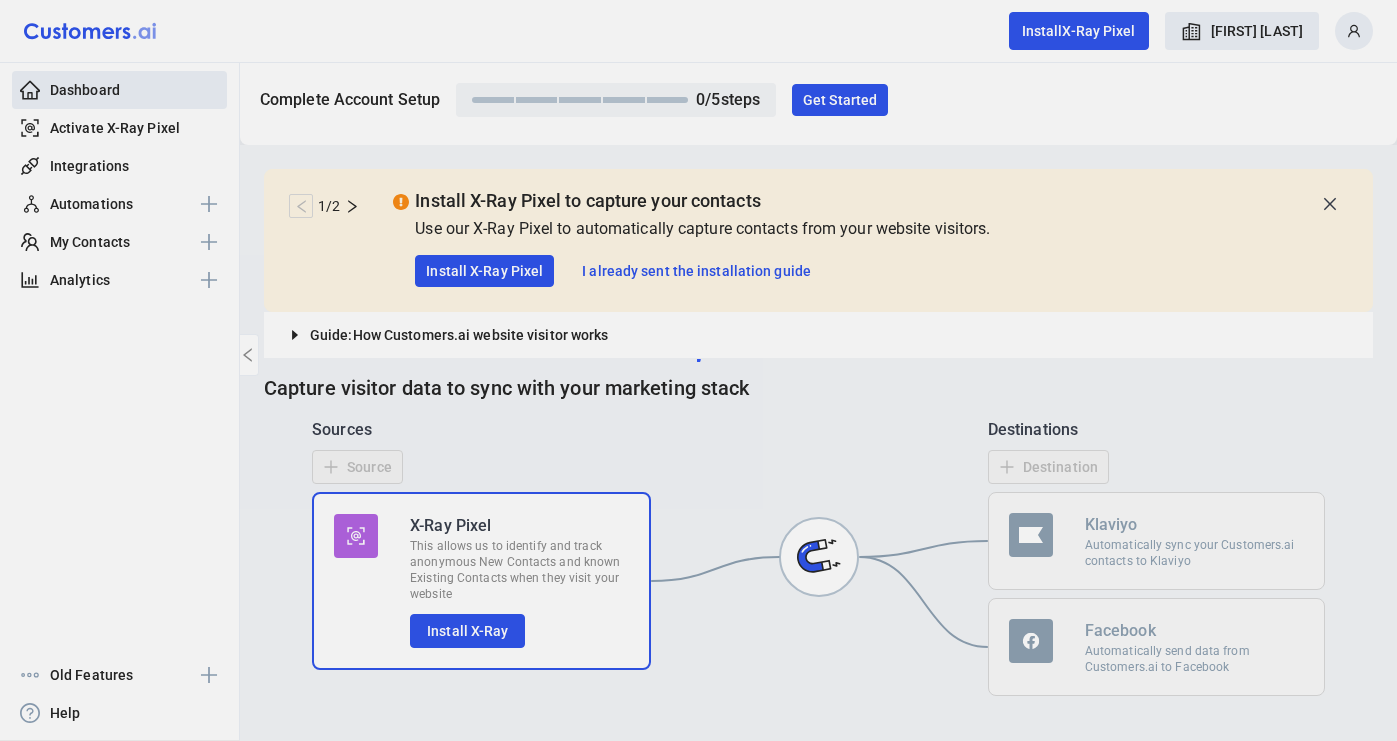 scroll, scrollTop: 0, scrollLeft: 0, axis: both 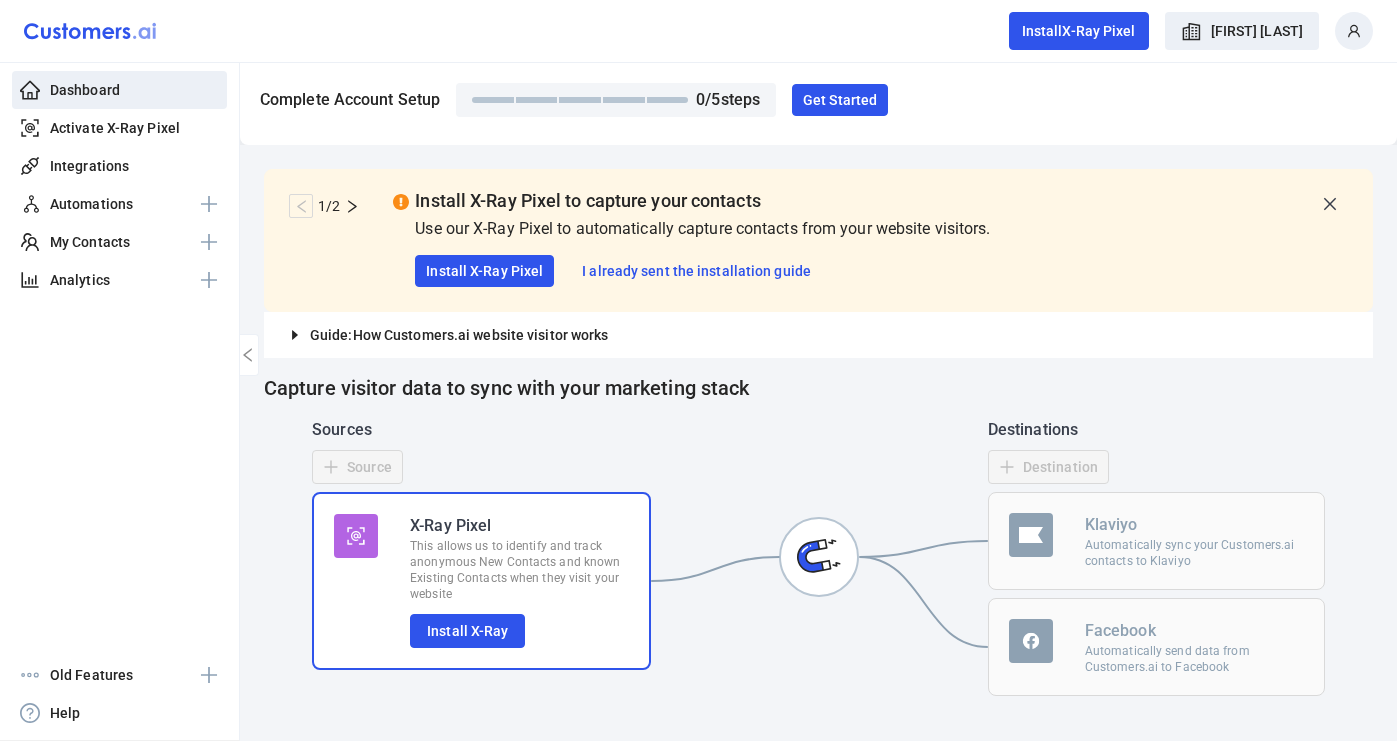 click on "Chris Robley" at bounding box center (1257, 31) 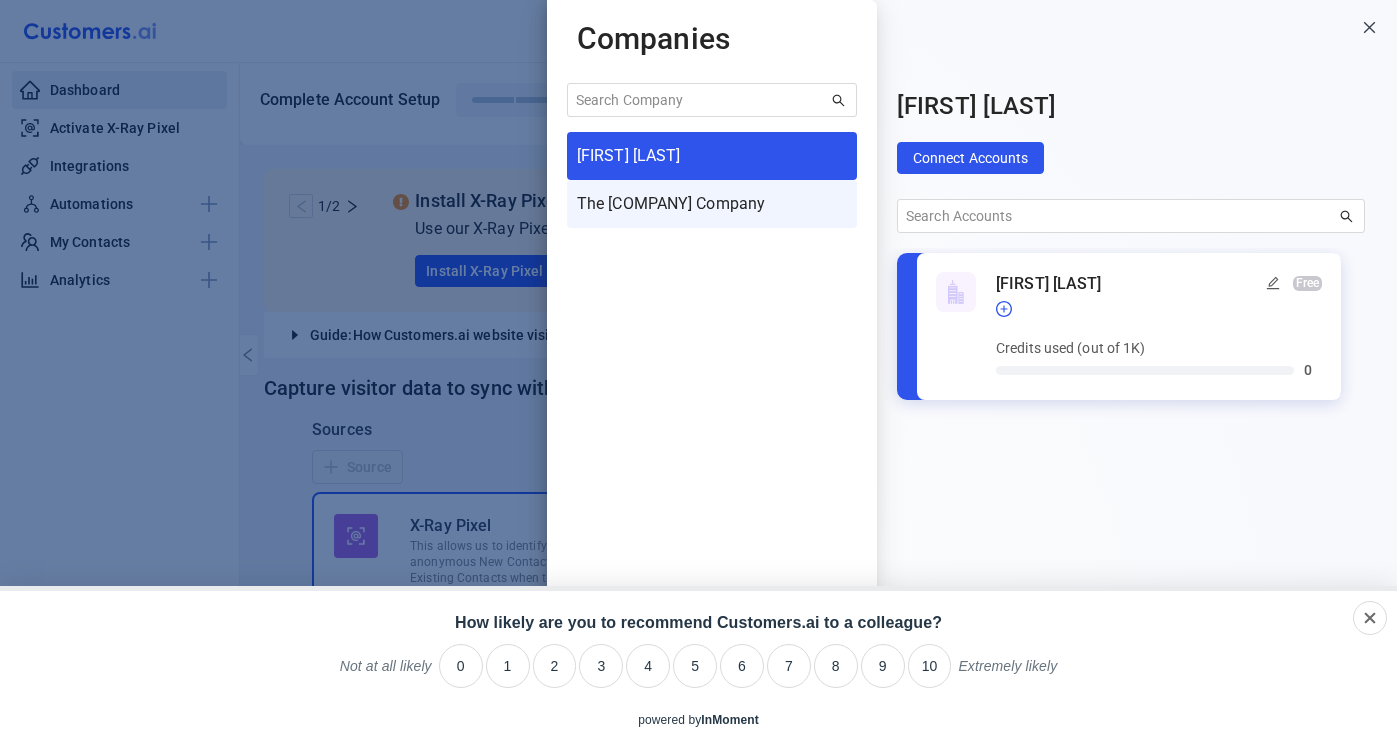click on "The Chris Robley Company" at bounding box center [709, 156] 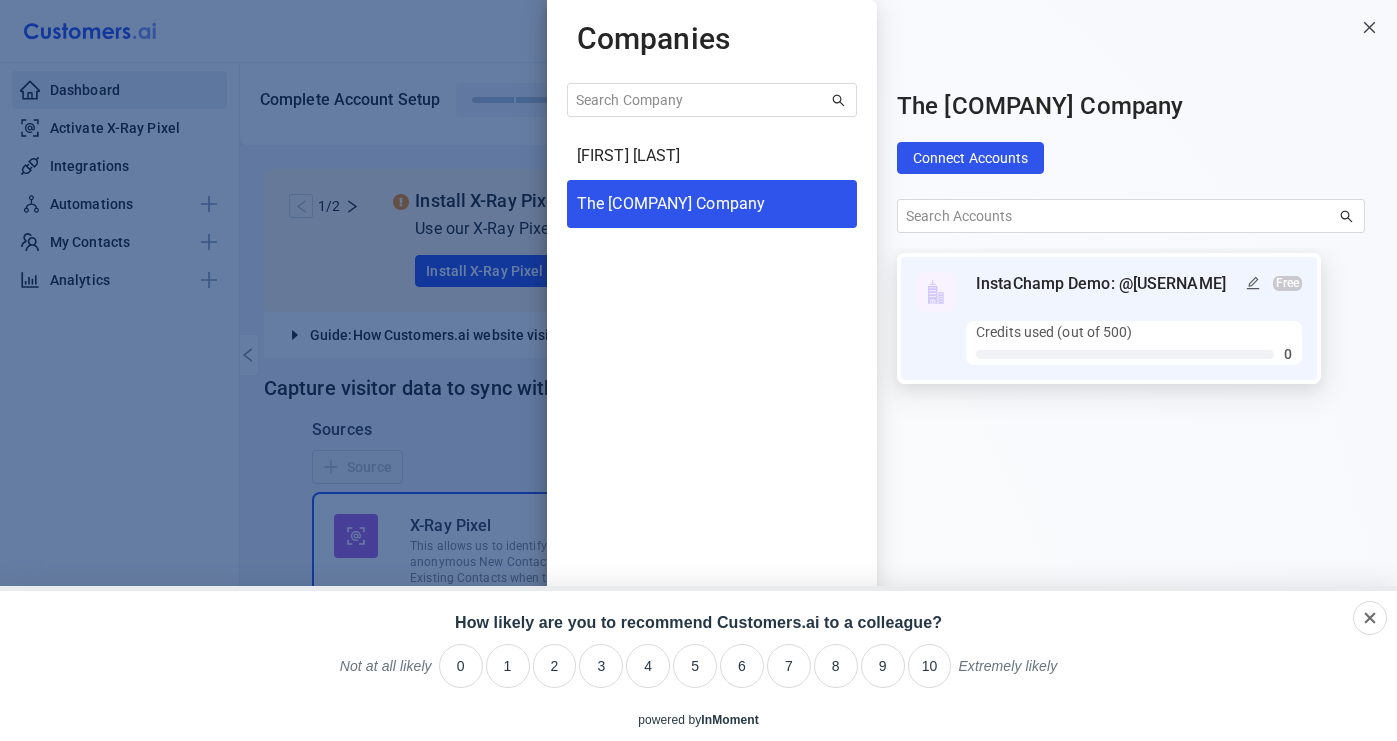 click on "InstaChamp Demo: @[USERNAME]" at bounding box center [1101, 284] 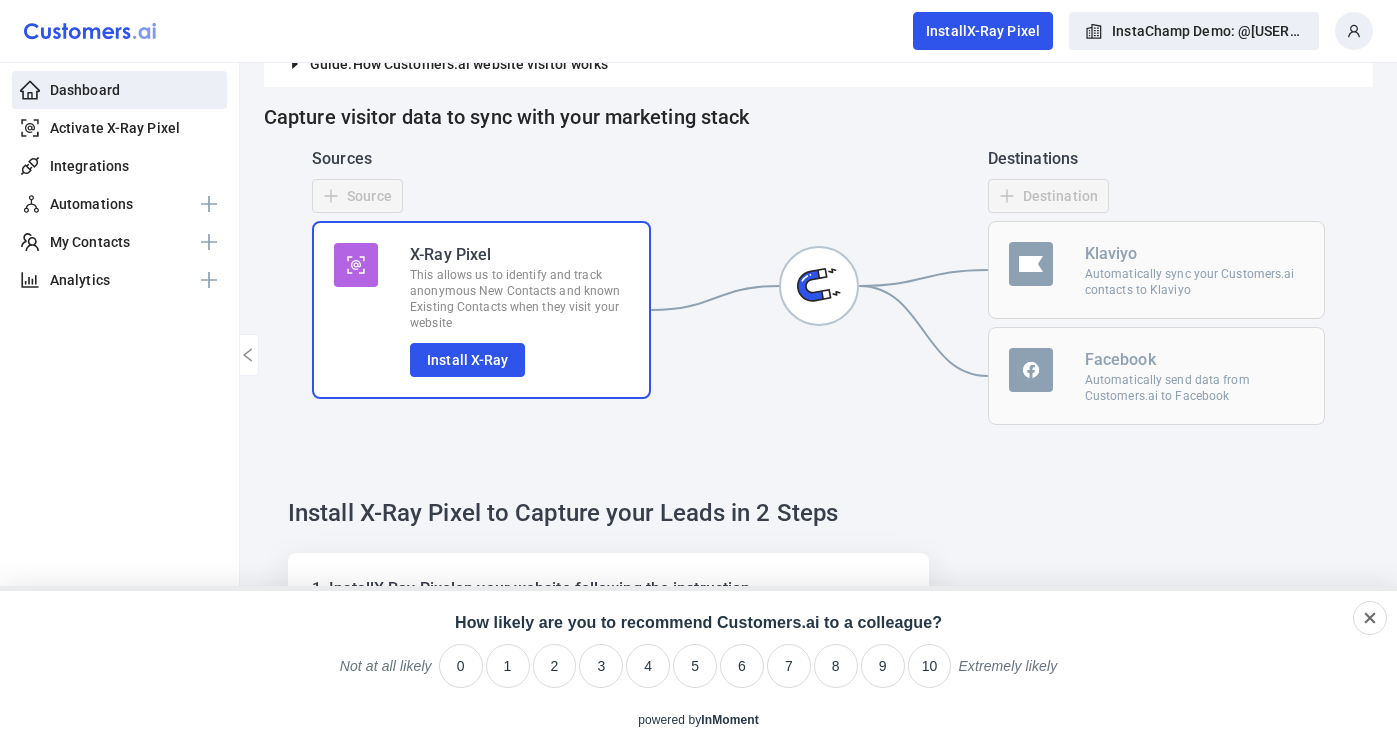 scroll, scrollTop: 0, scrollLeft: 0, axis: both 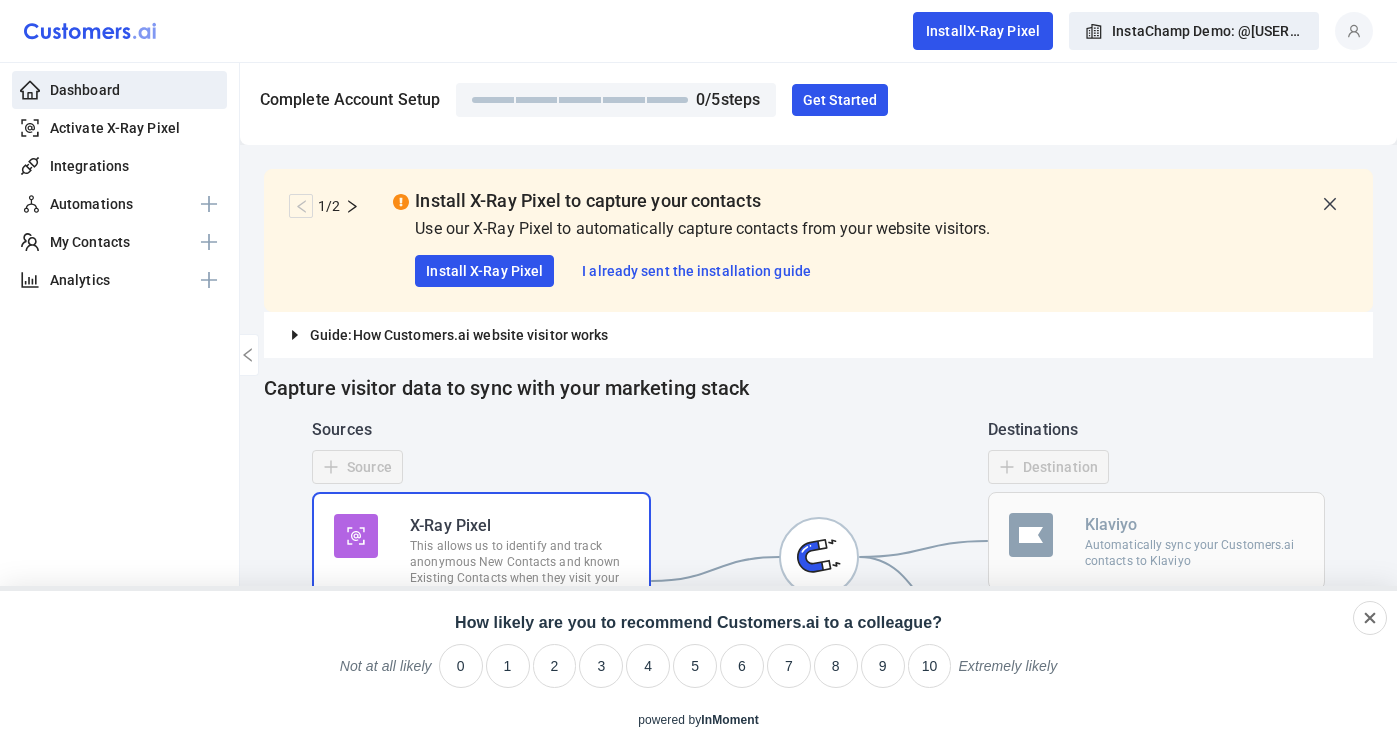 click at bounding box center [1354, 31] 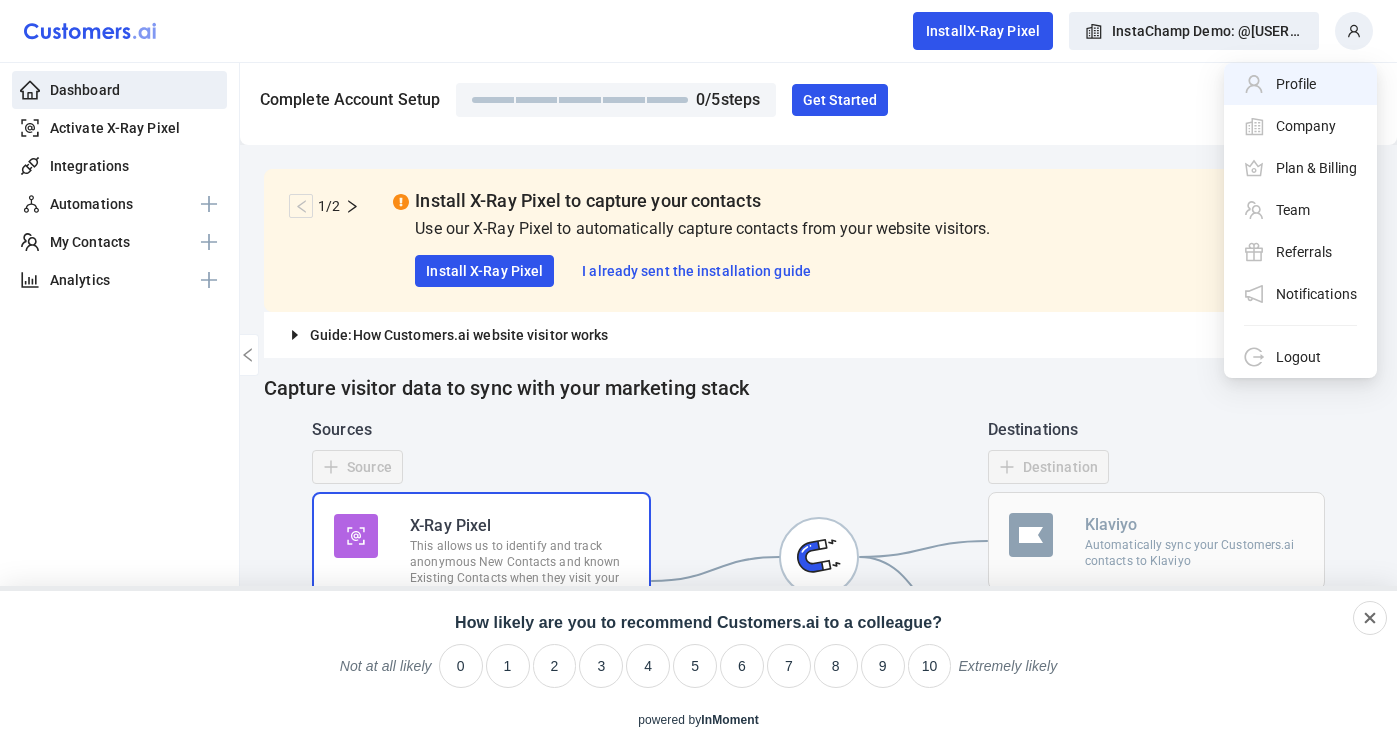 click on "Profile" at bounding box center [1300, 84] 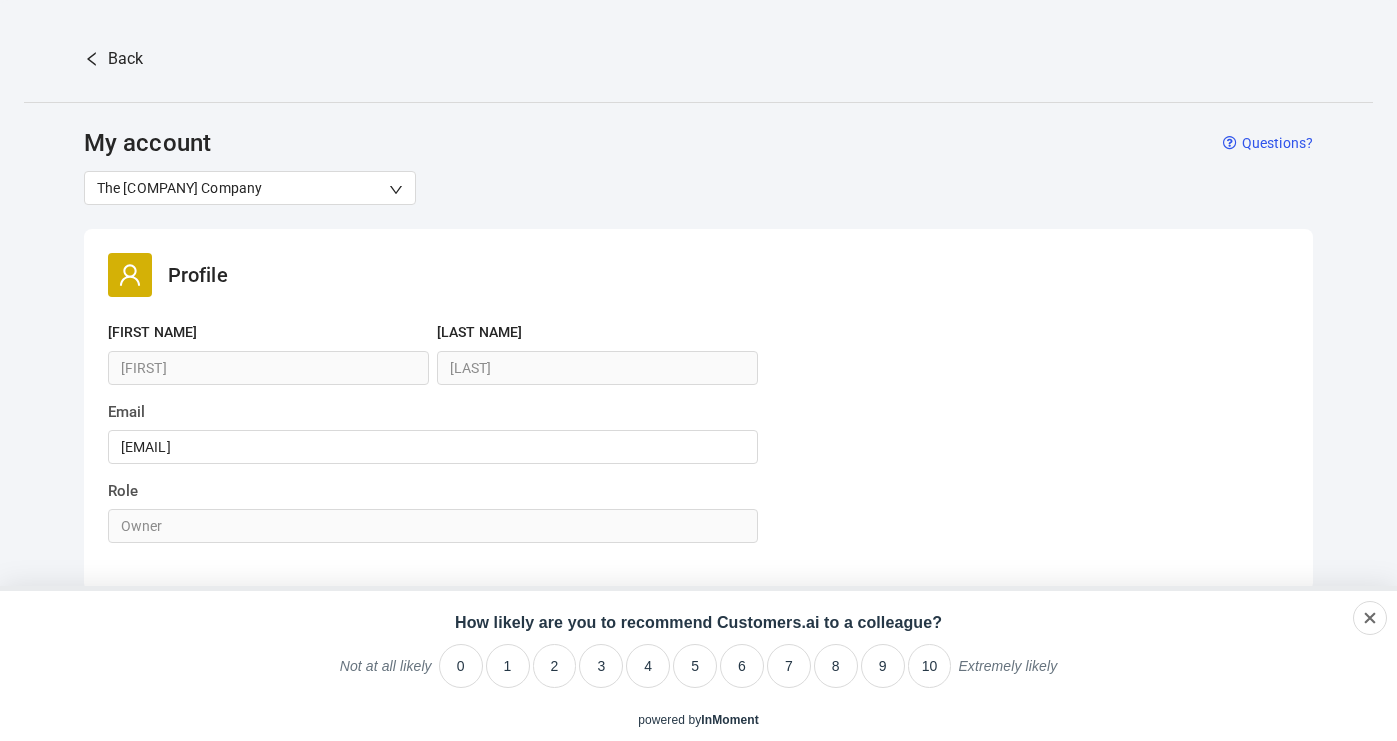 click on "The [COMPANY] Company" at bounding box center [243, 188] 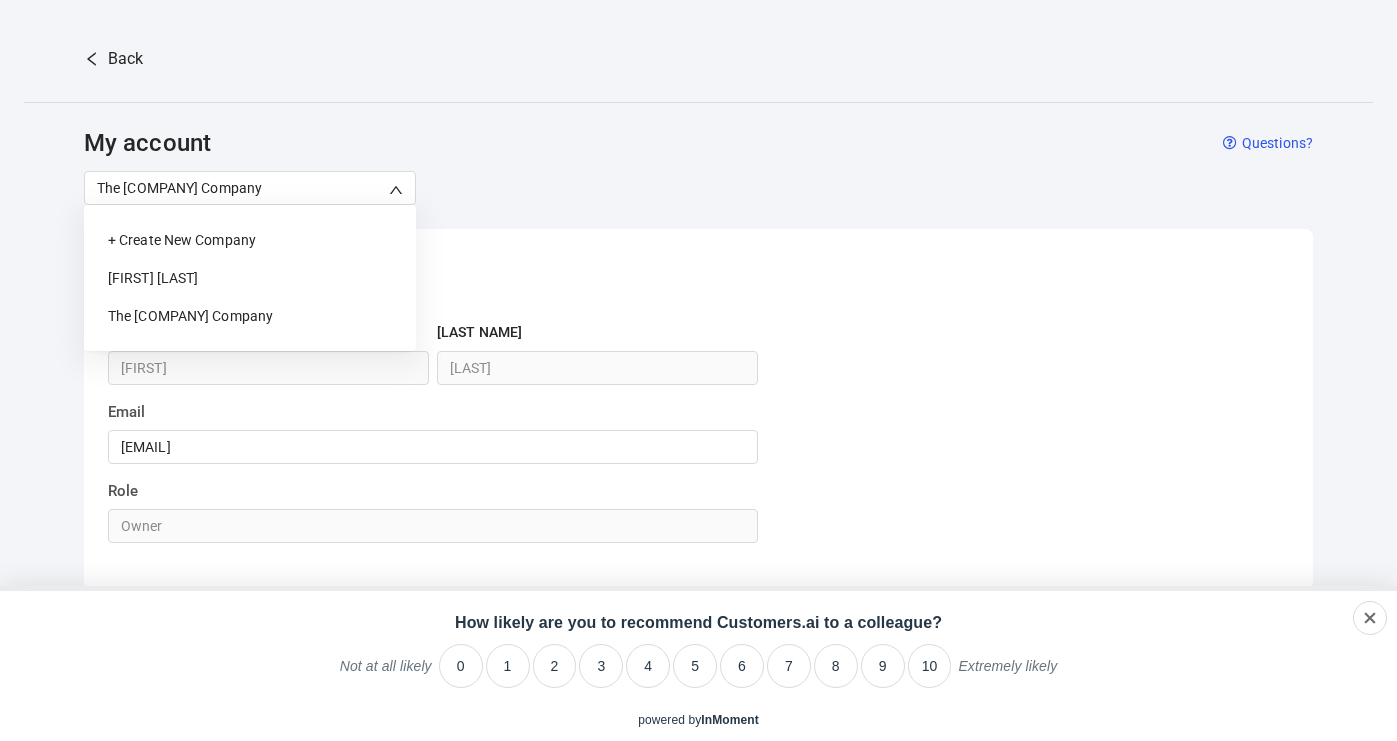 click on "My account Questions? The [COMPANY] Company + Create New Company [FIRST] [LAST] The [COMPANY] Company" at bounding box center (698, 178) 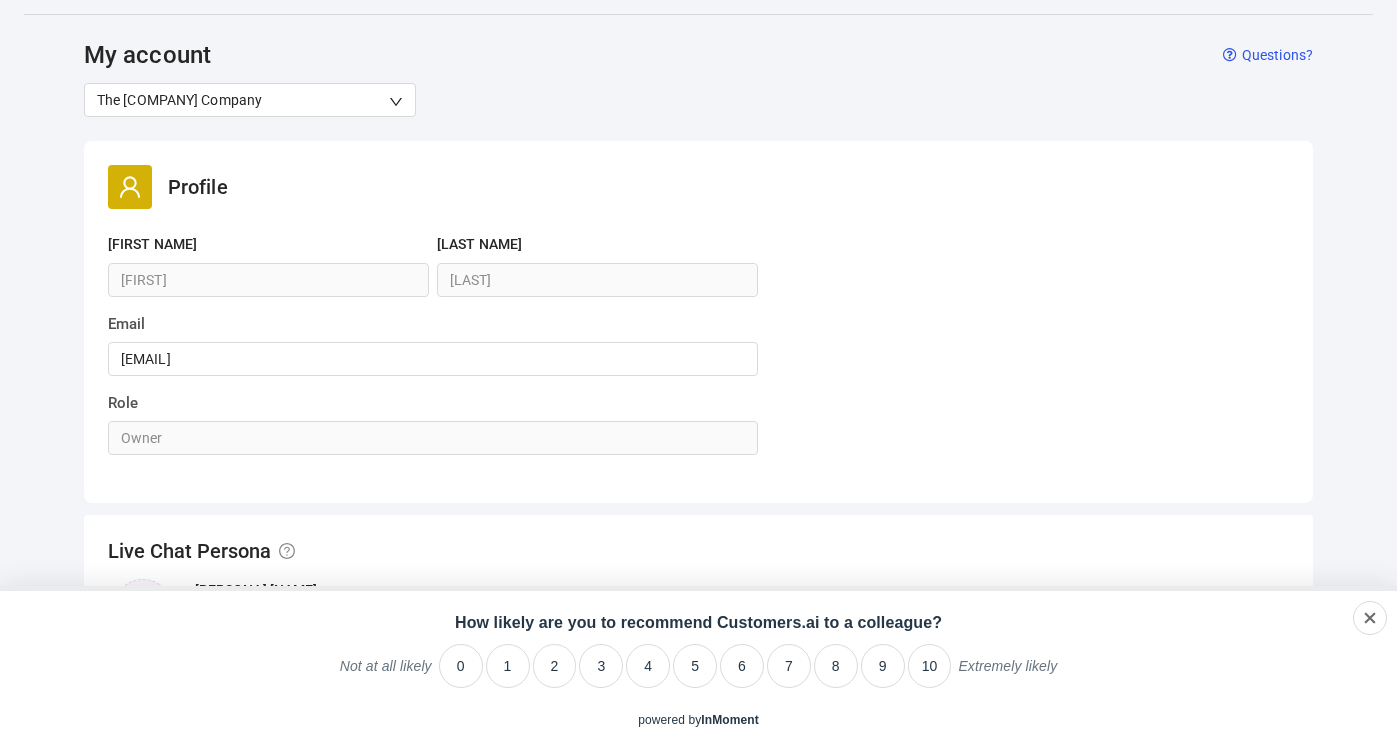 scroll, scrollTop: 0, scrollLeft: 0, axis: both 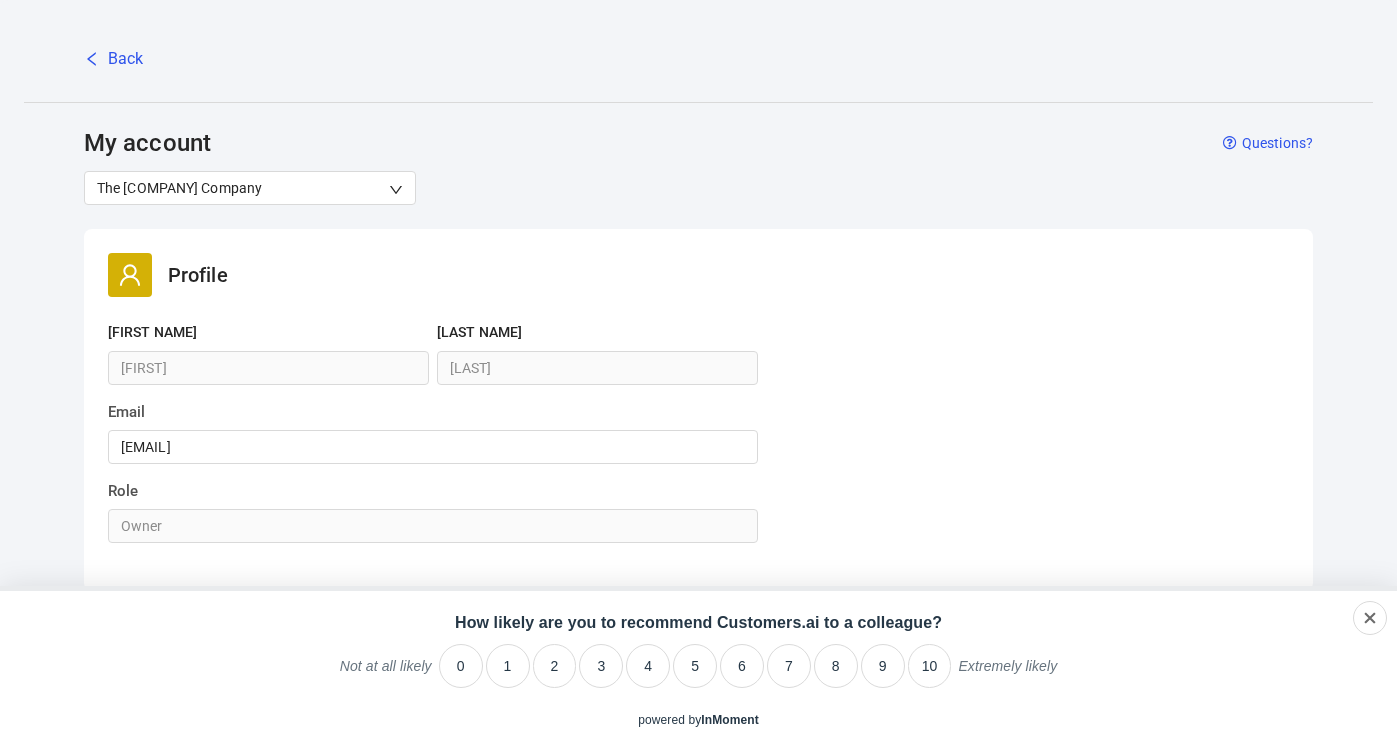 click on "Back" at bounding box center (698, 75) 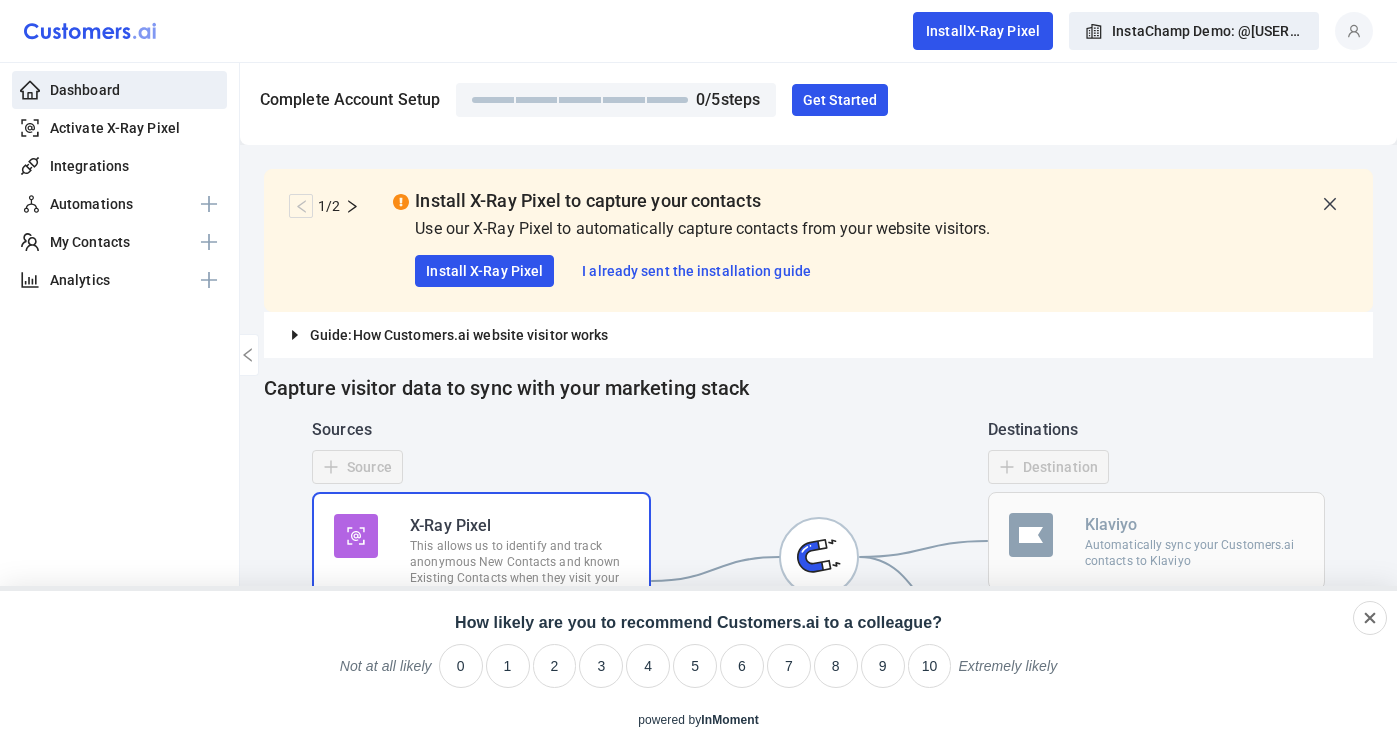 click at bounding box center (1354, 31) 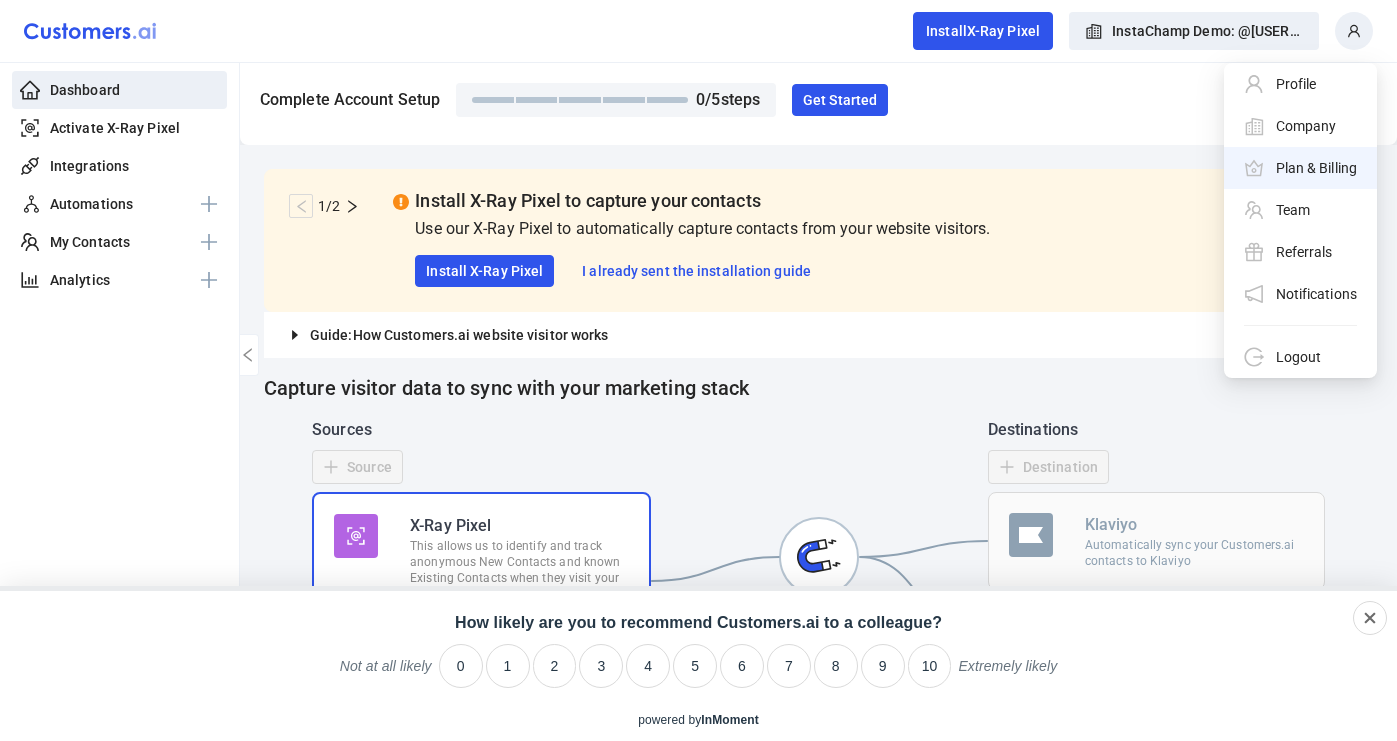 click on "Plan & Billing" at bounding box center (1300, 168) 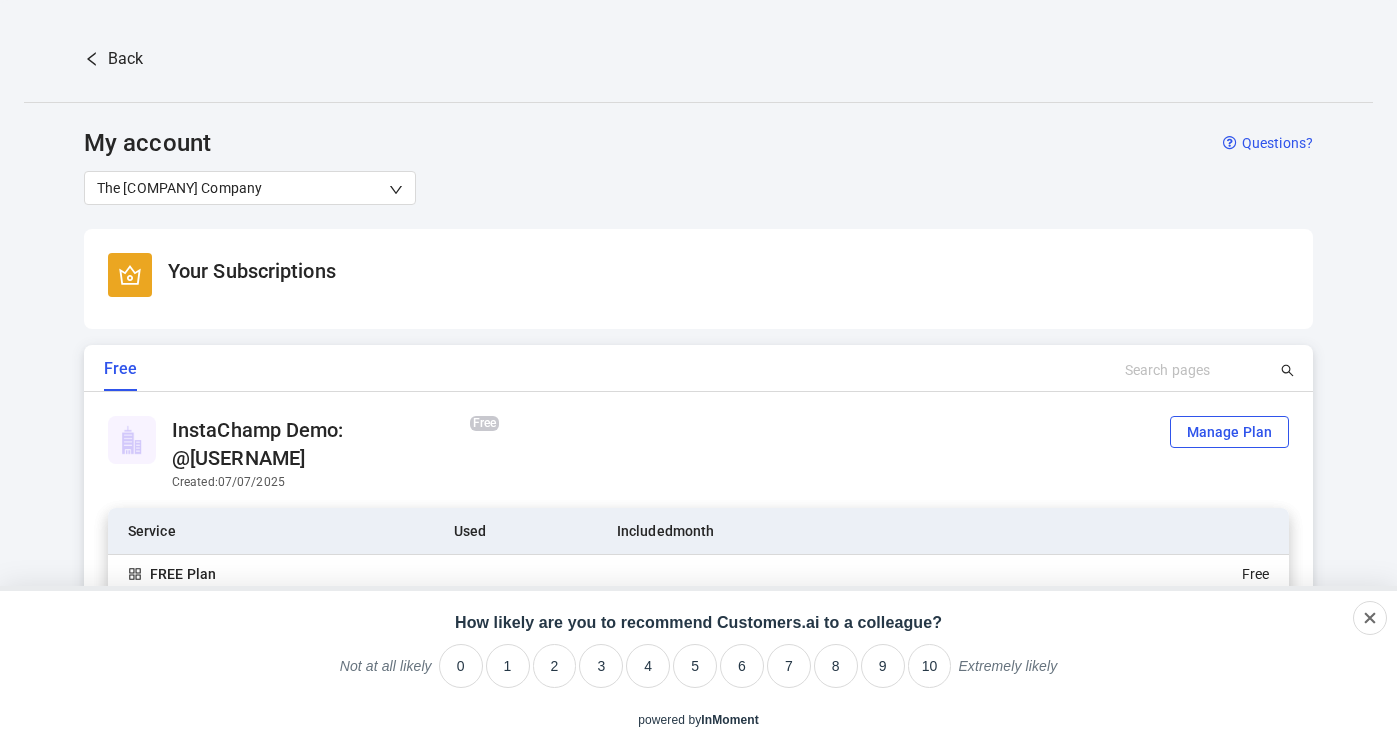 scroll, scrollTop: 80, scrollLeft: 0, axis: vertical 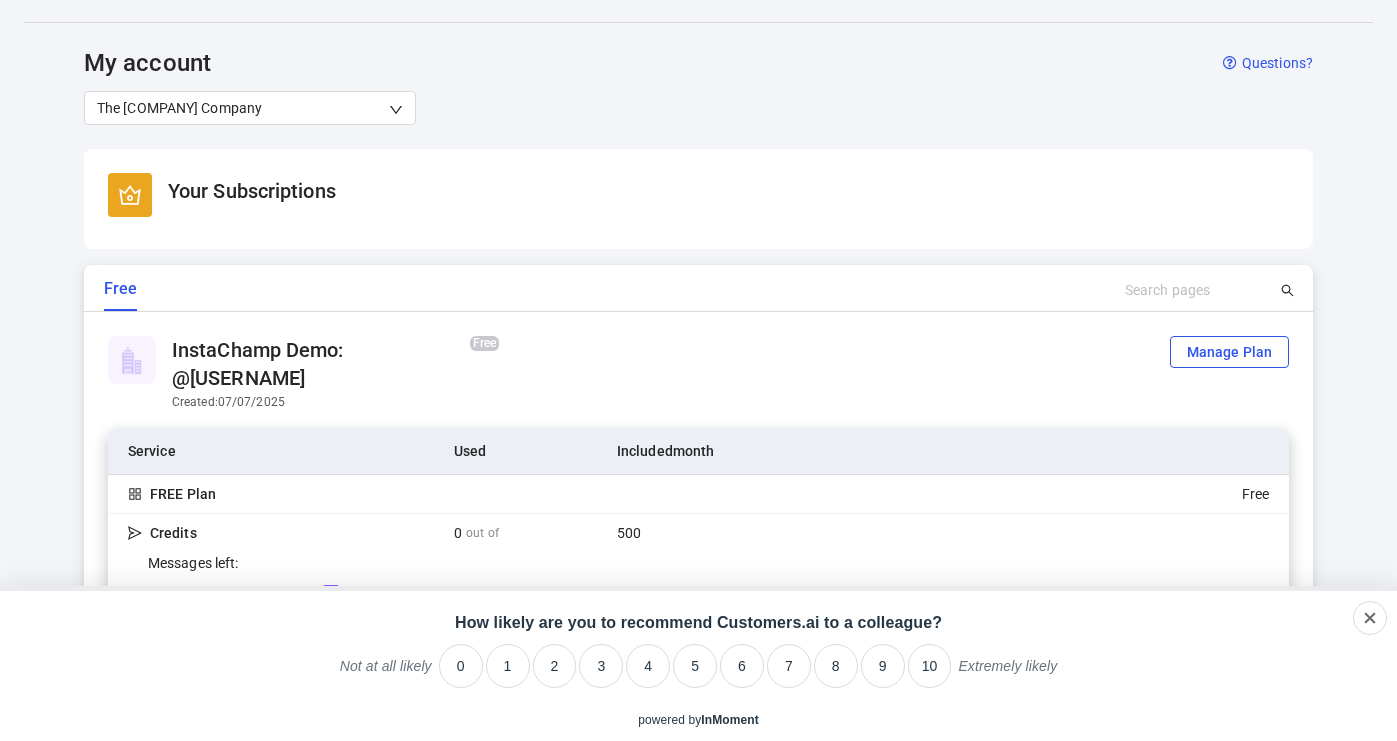 click on "The [COMPANY] Company" at bounding box center [243, 108] 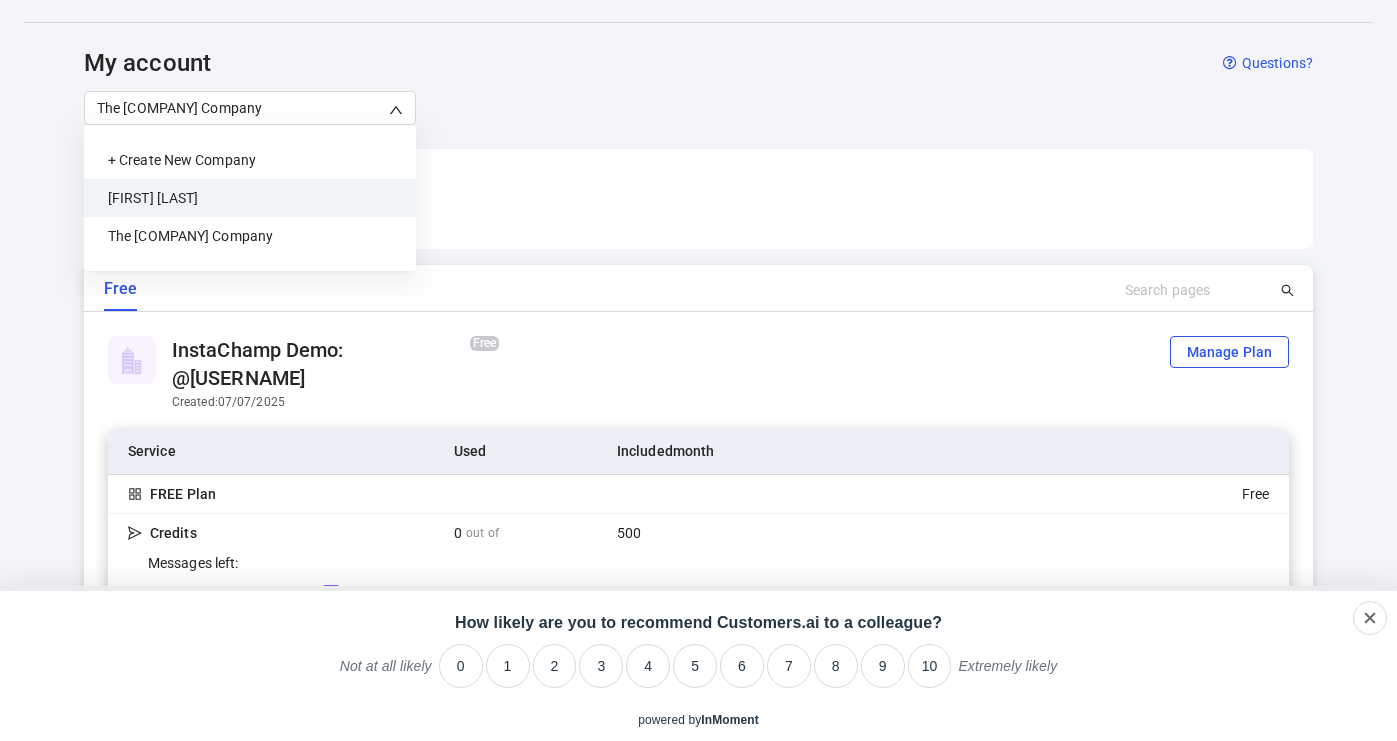 click on "[FIRST] [LAST]" at bounding box center (250, 198) 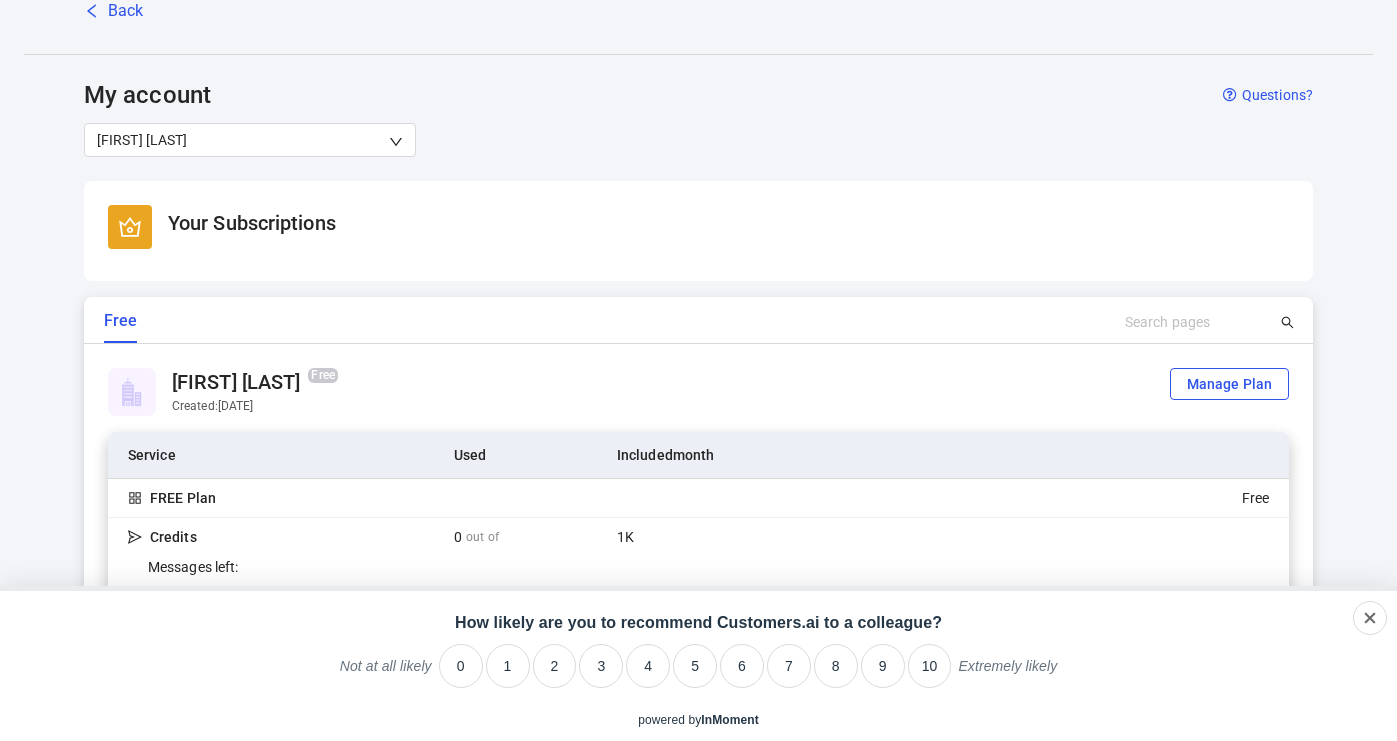 scroll, scrollTop: 52, scrollLeft: 0, axis: vertical 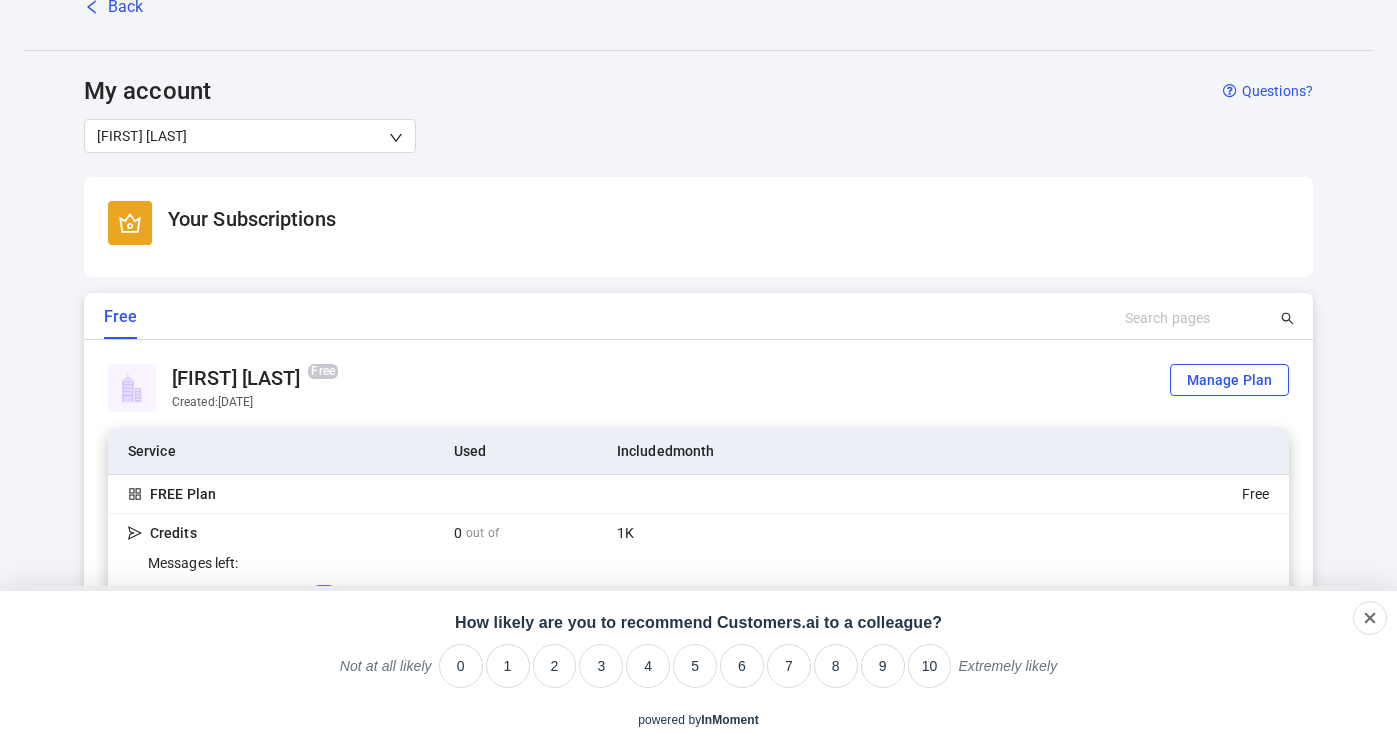 click on "Back" at bounding box center [698, 23] 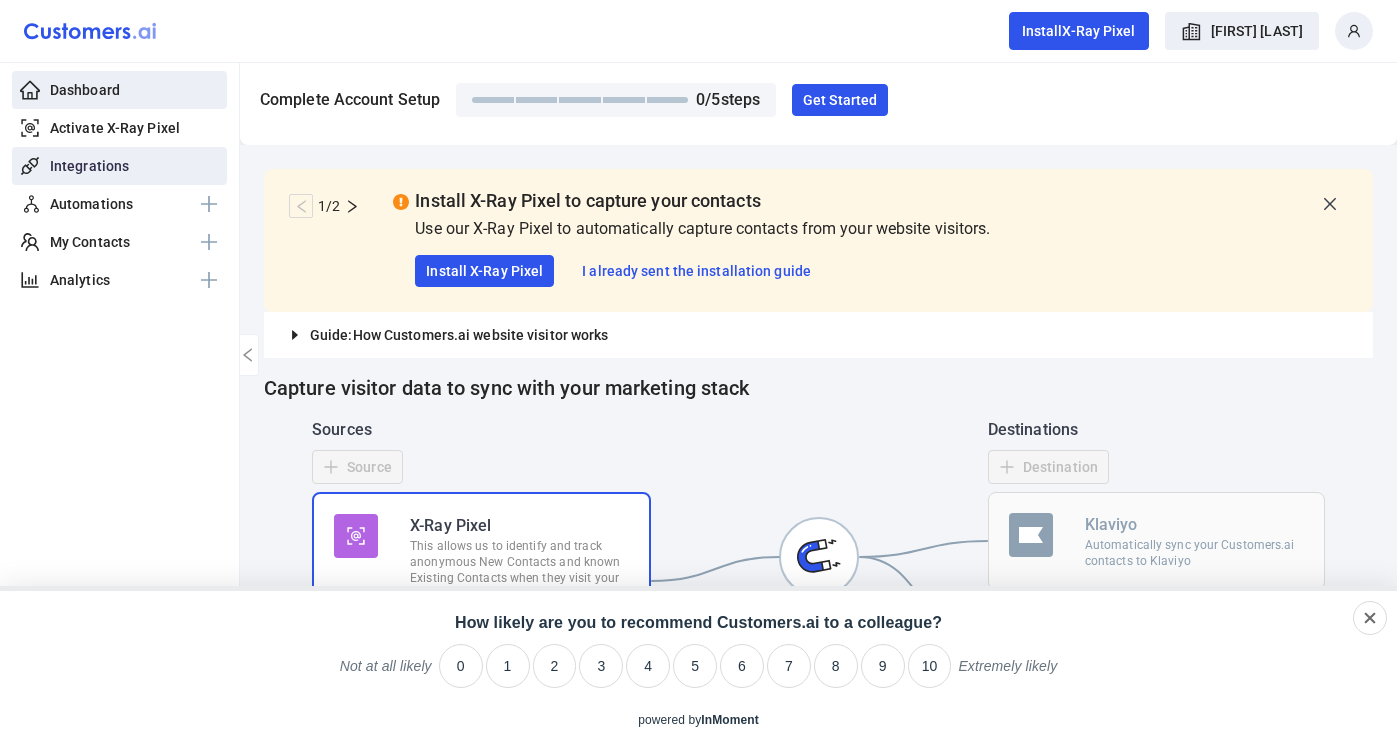 click on "Integrations" at bounding box center [119, 166] 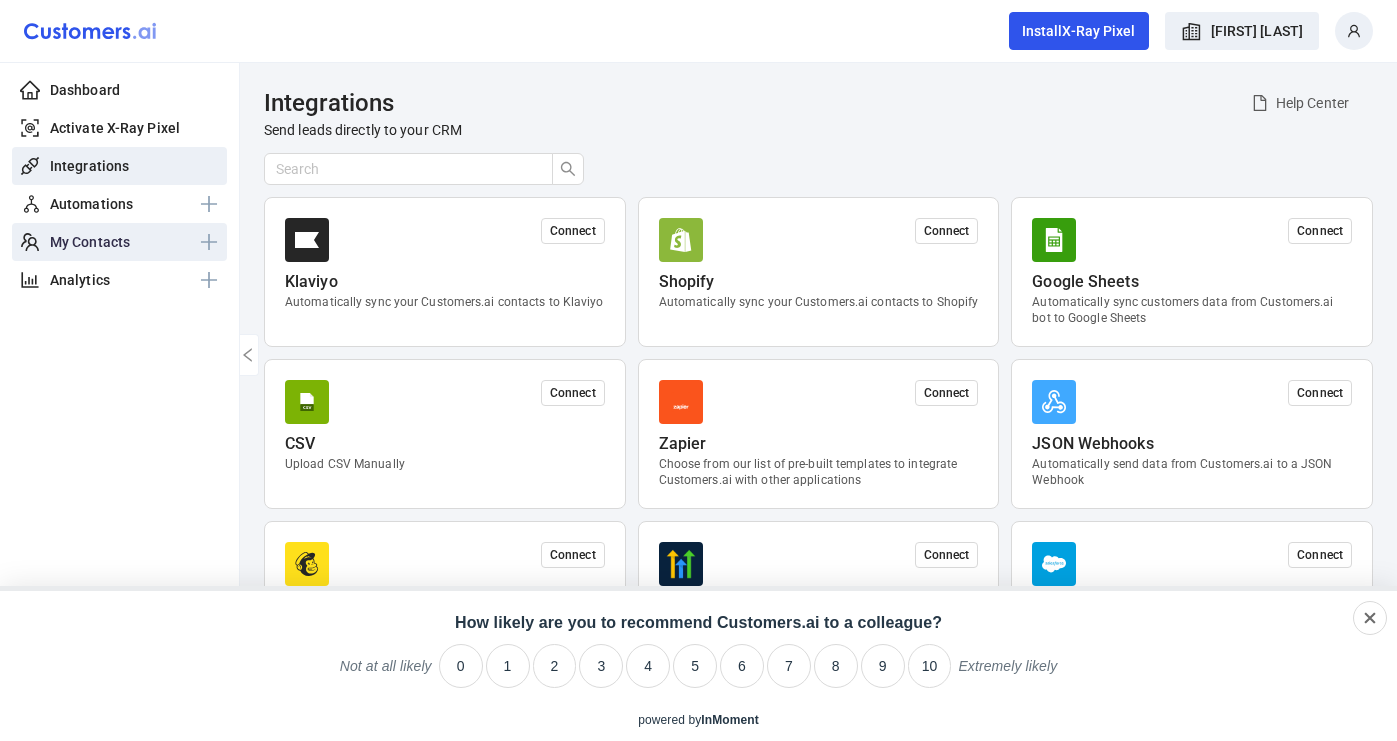 click on "My Contacts" at bounding box center (90, 242) 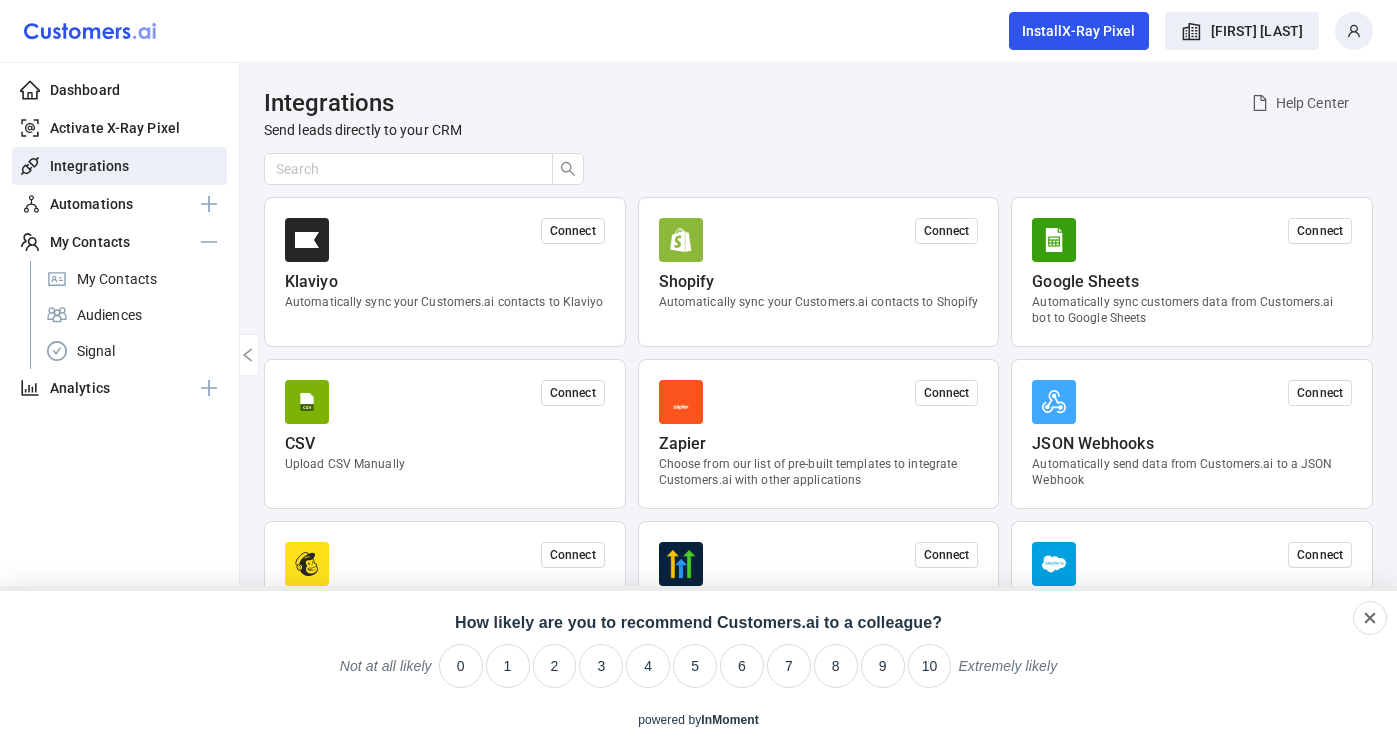 click on "Integrations Help Center" at bounding box center [818, 103] 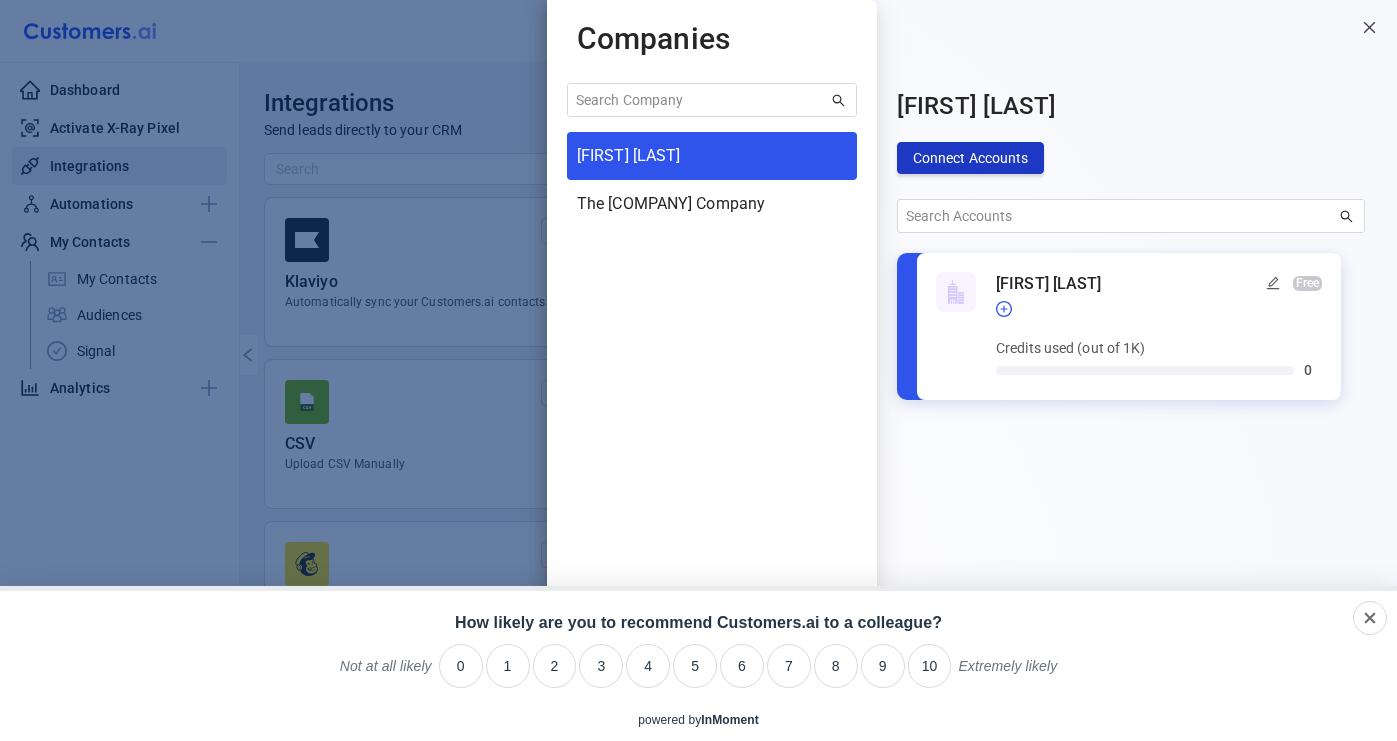 click on "Connect Accounts" at bounding box center [970, 158] 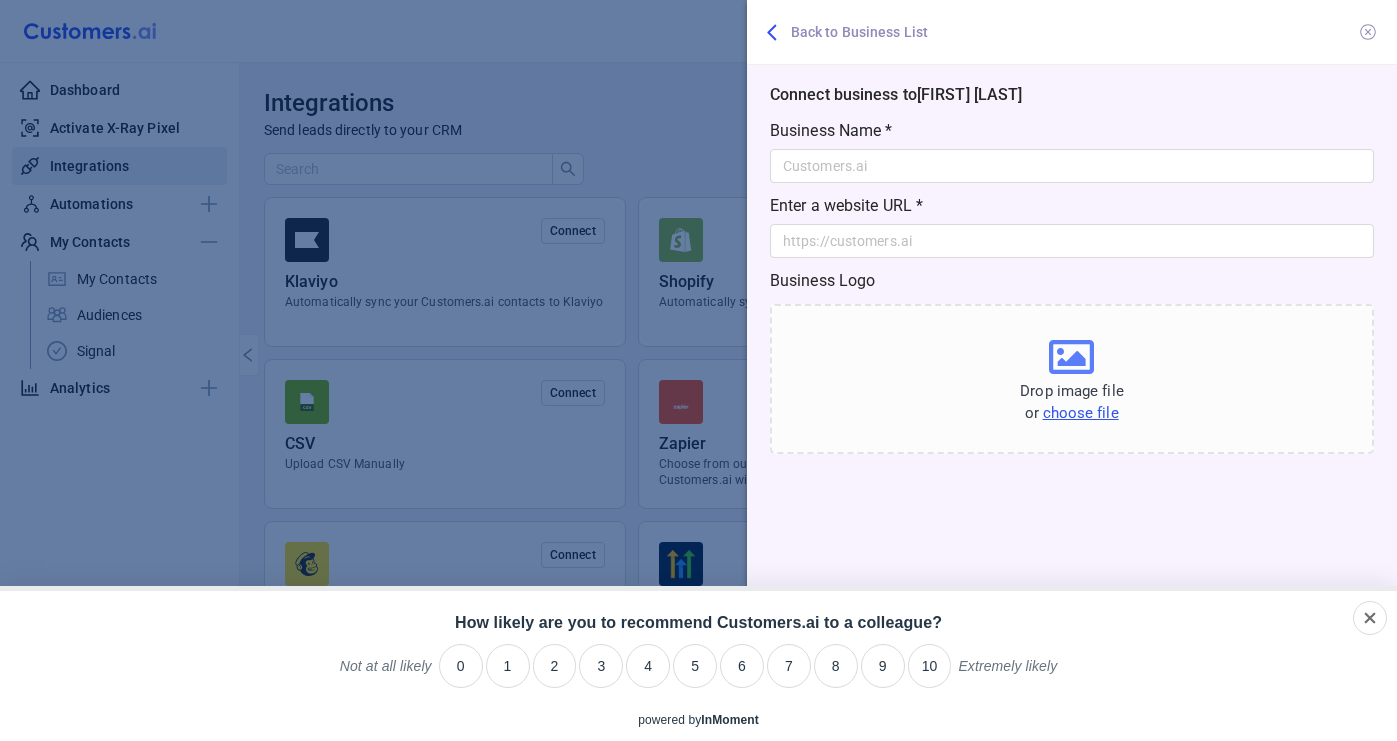 click at bounding box center [1072, 166] 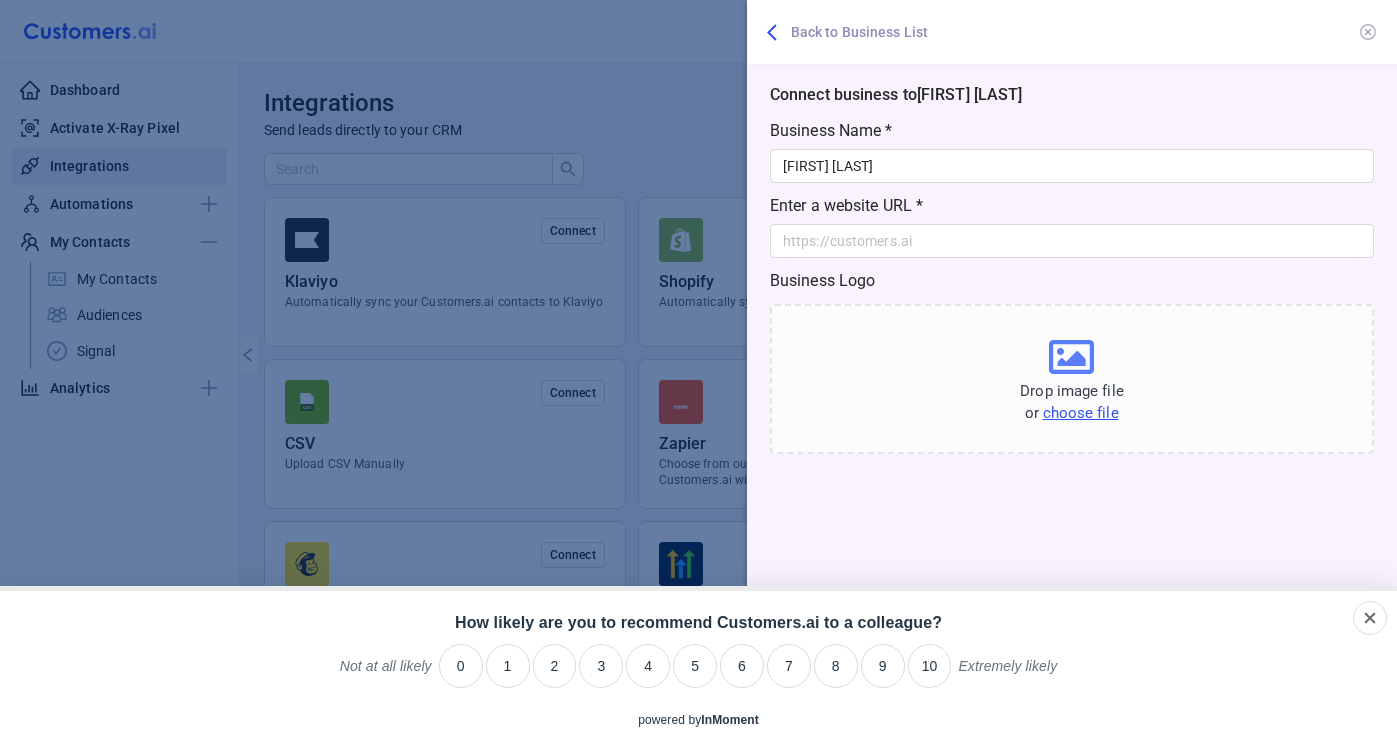 type on "[FIRST] [LAST]" 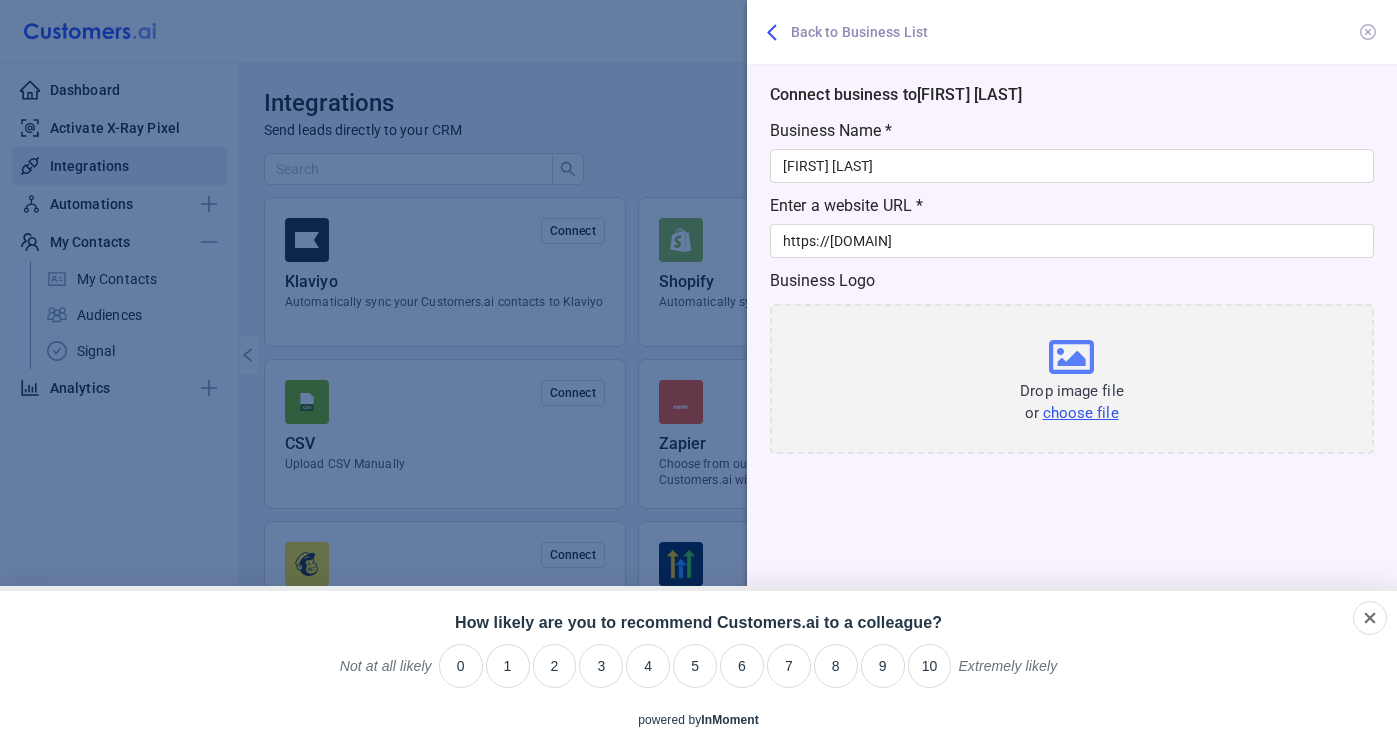 type on "https://[DOMAIN]" 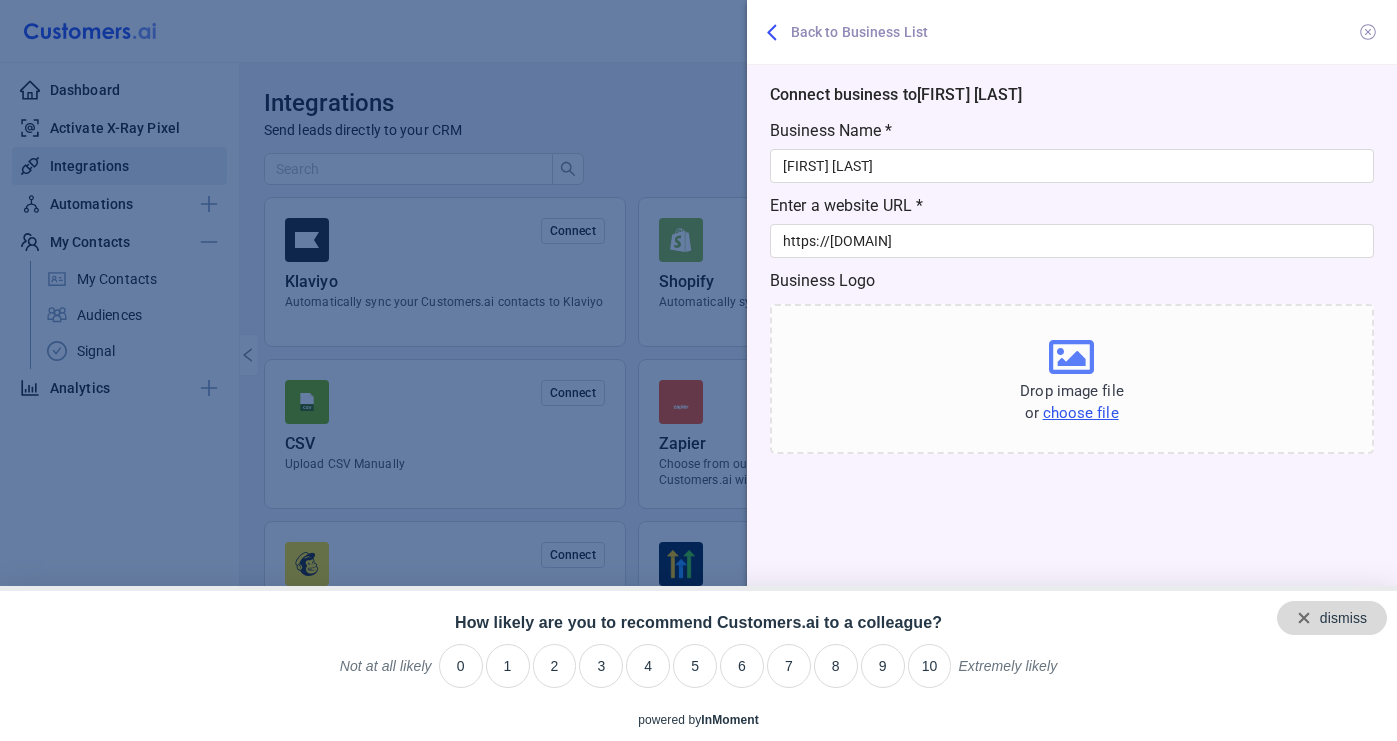 click on "dismiss" at bounding box center (1332, 618) 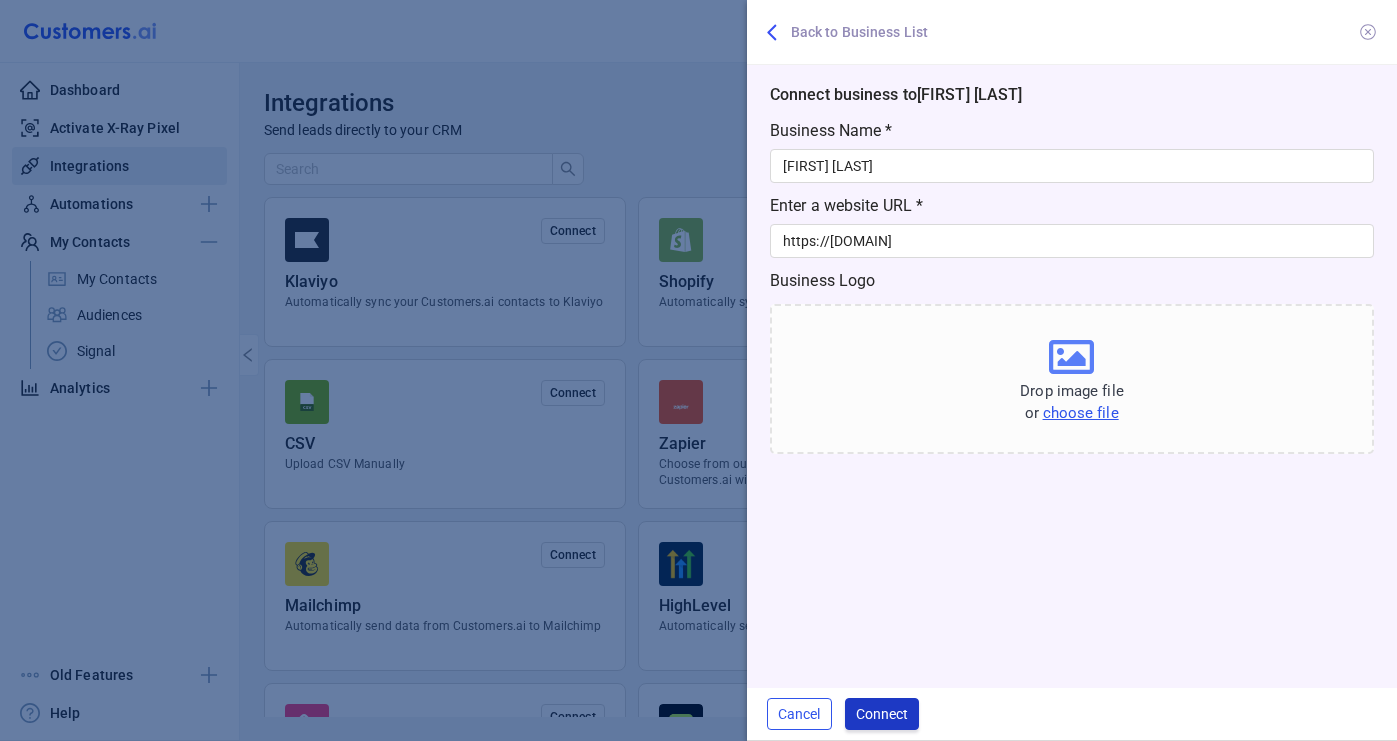 click on "Connect" at bounding box center (882, 714) 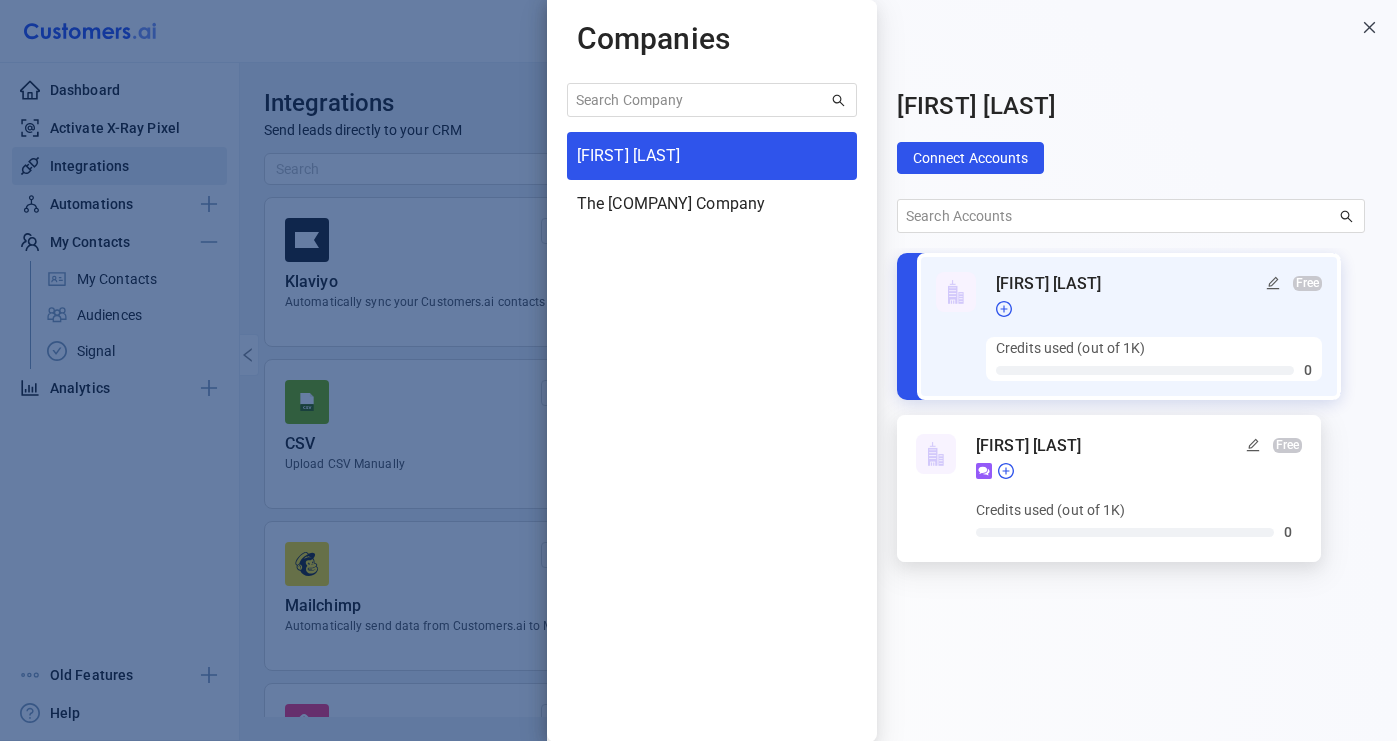 click at bounding box center (1154, 309) 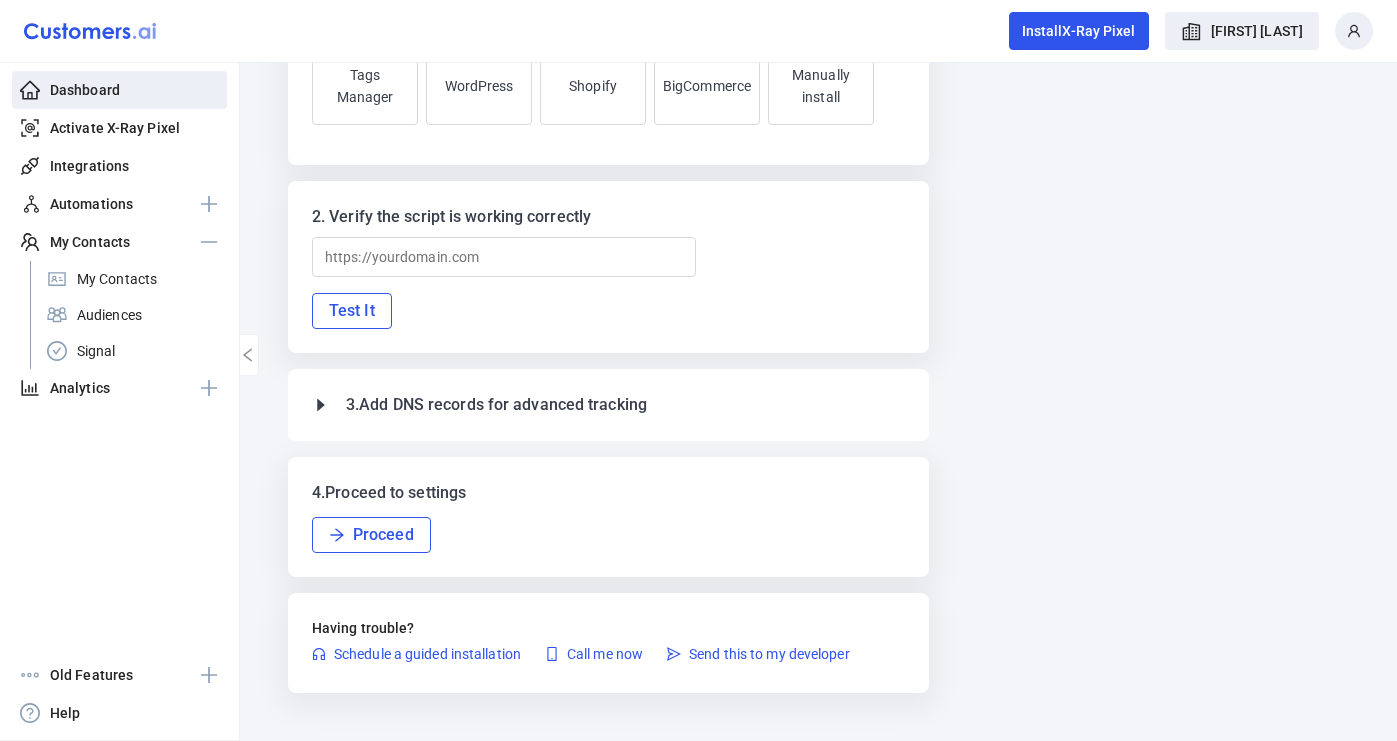 scroll, scrollTop: 0, scrollLeft: 0, axis: both 